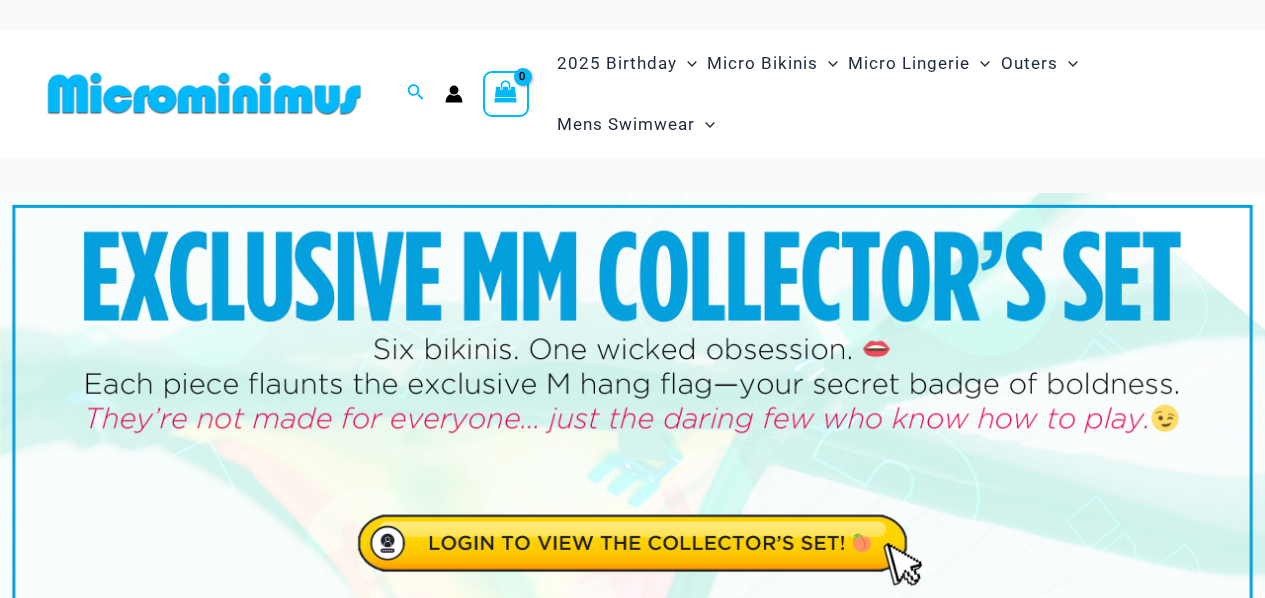 scroll, scrollTop: 0, scrollLeft: 0, axis: both 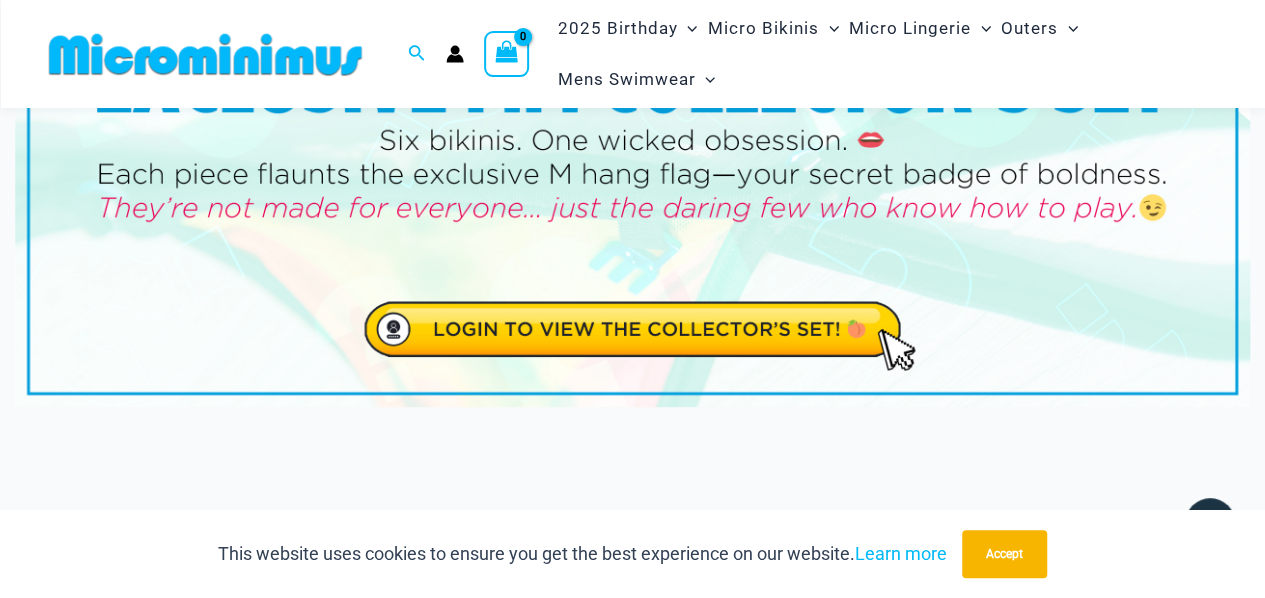 click at bounding box center (632, 198) 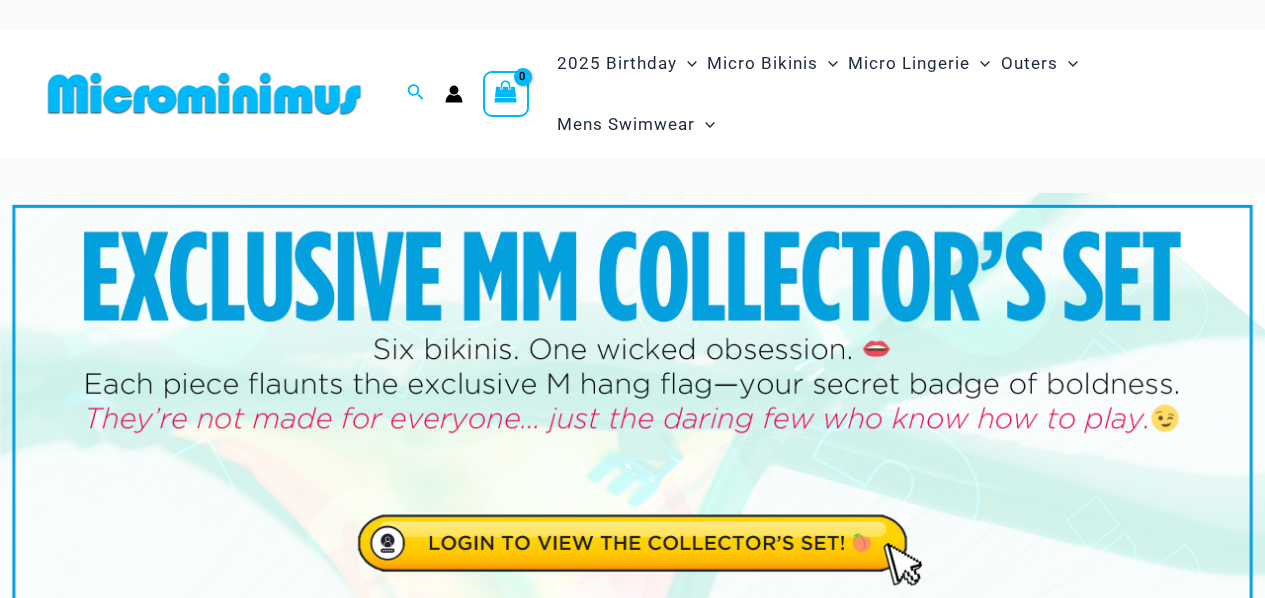scroll, scrollTop: 0, scrollLeft: 0, axis: both 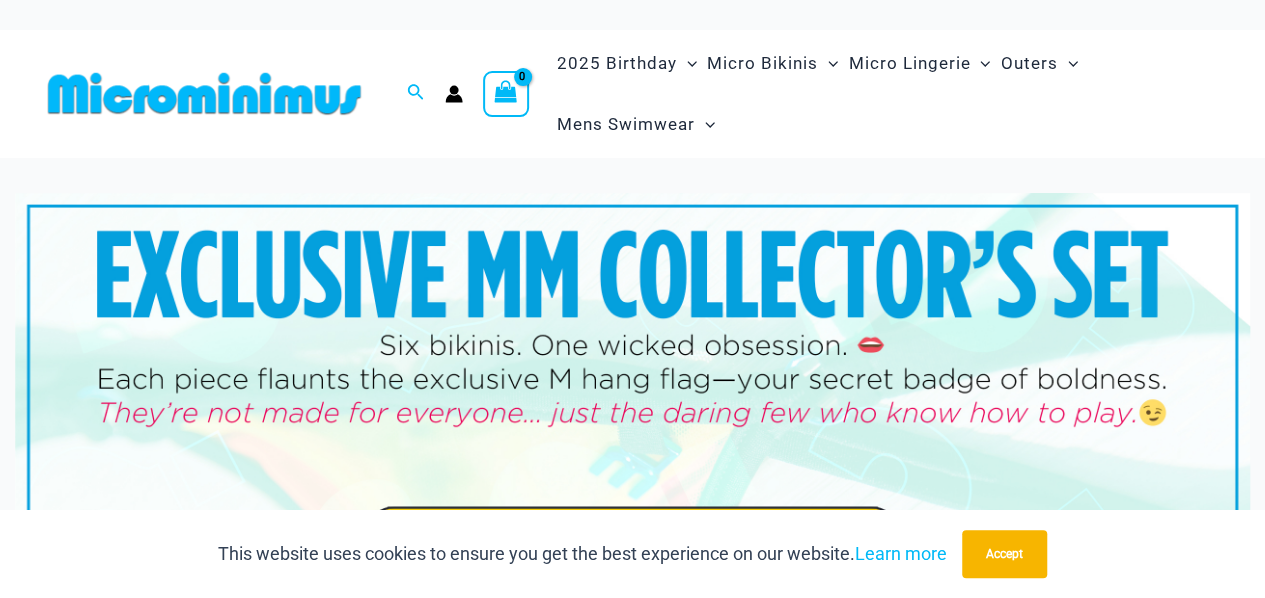 click 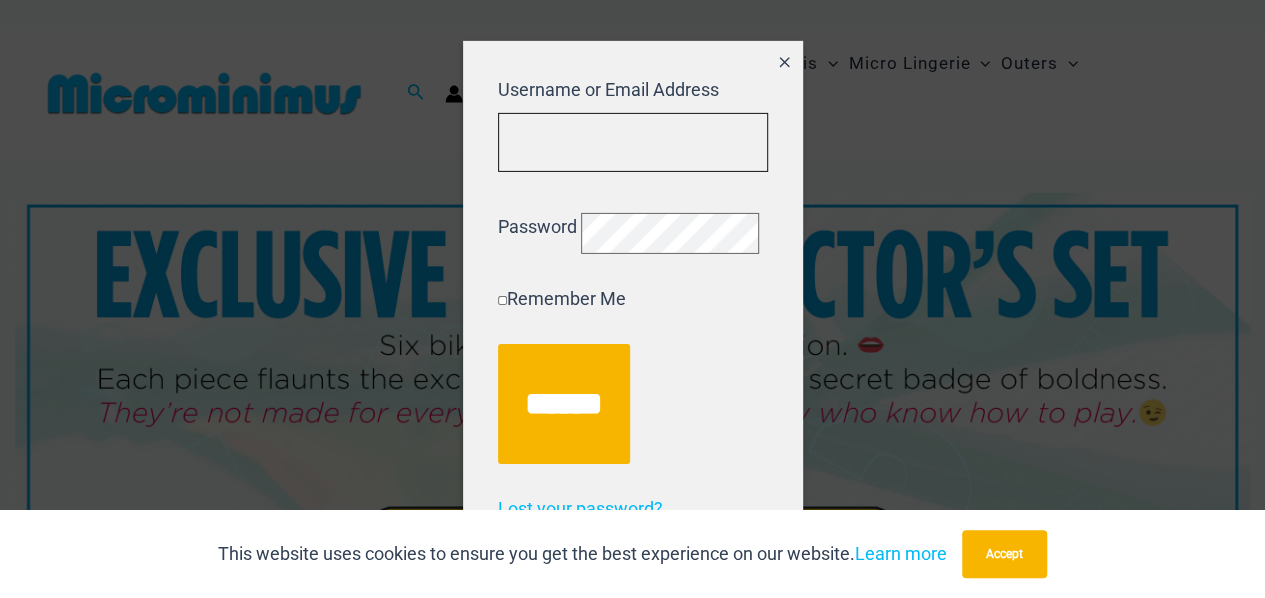 click on "Username or Email Address" at bounding box center (633, 142) 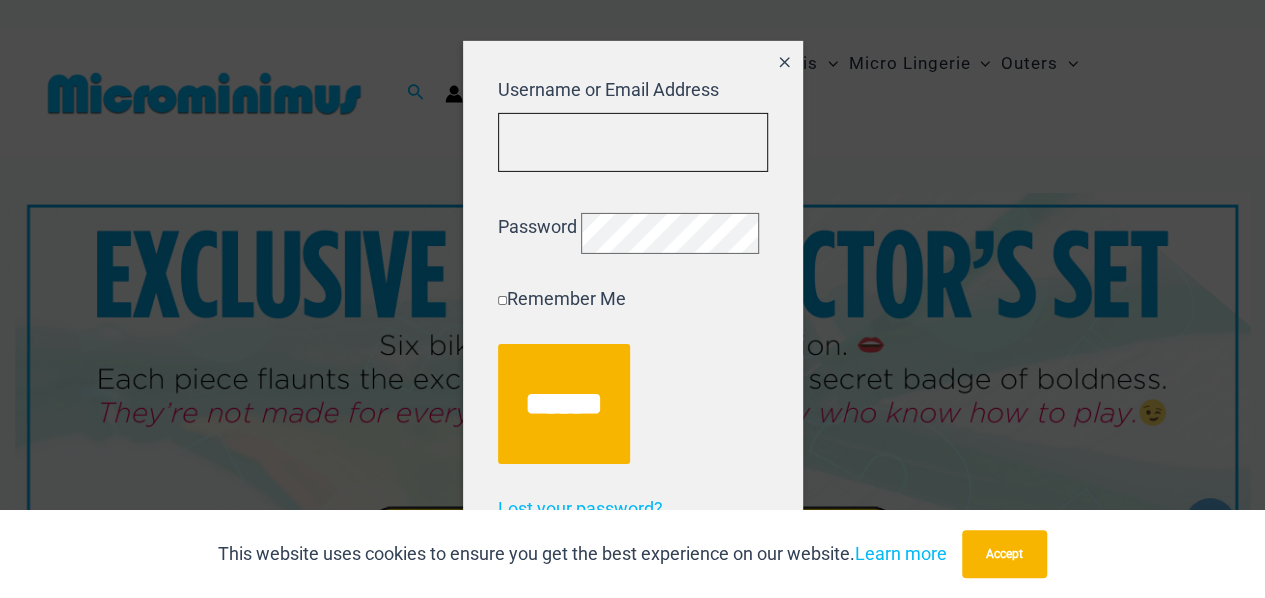 scroll, scrollTop: 6, scrollLeft: 0, axis: vertical 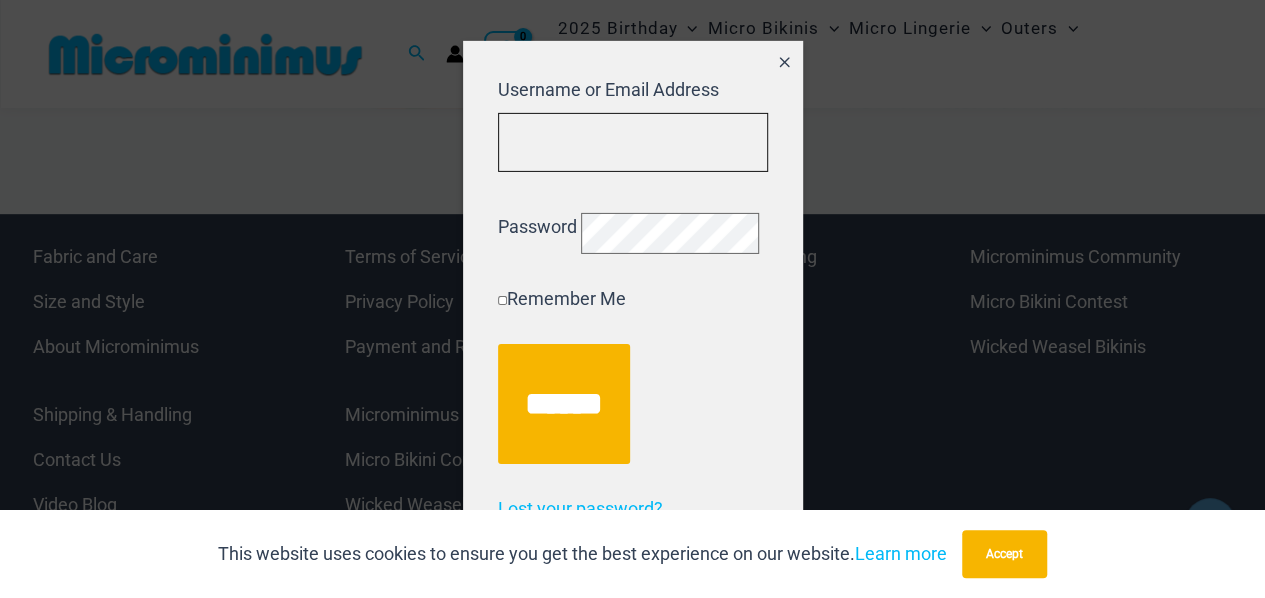 click on "Username or Email Address" at bounding box center (633, 142) 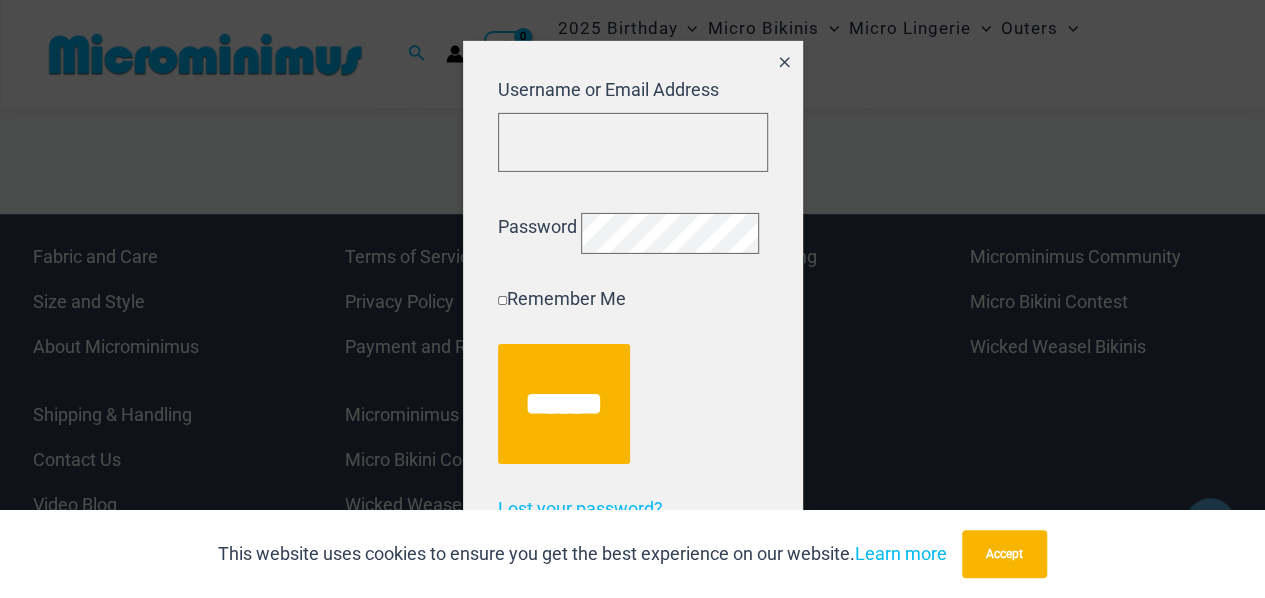 click at bounding box center [632, 299] 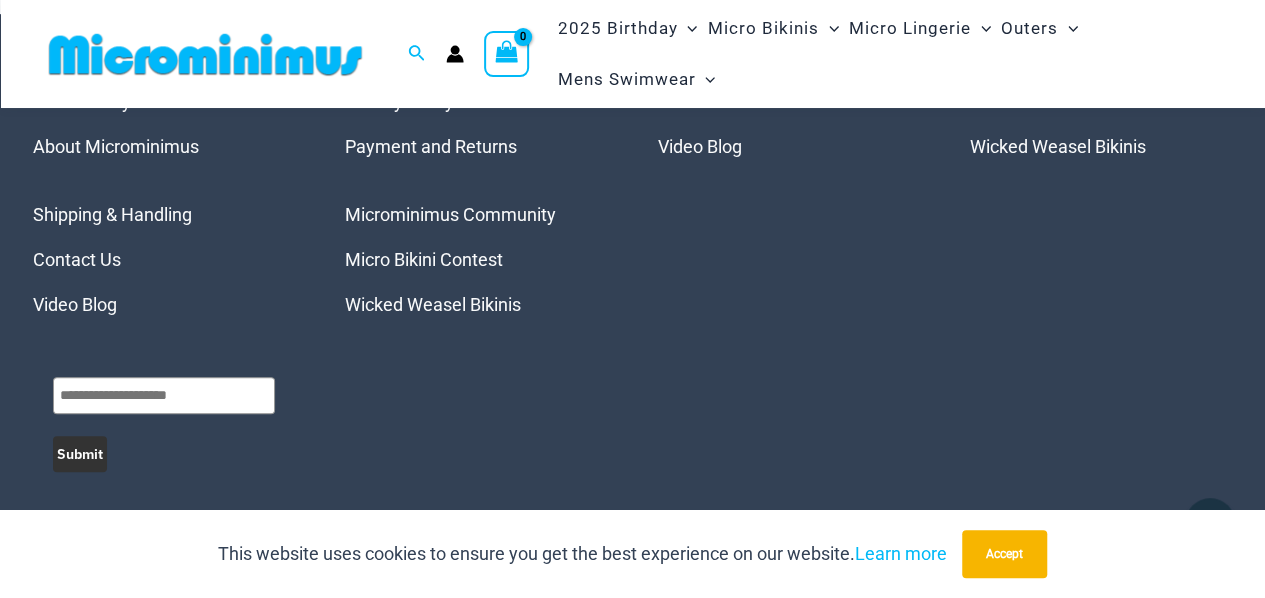 scroll, scrollTop: 943, scrollLeft: 0, axis: vertical 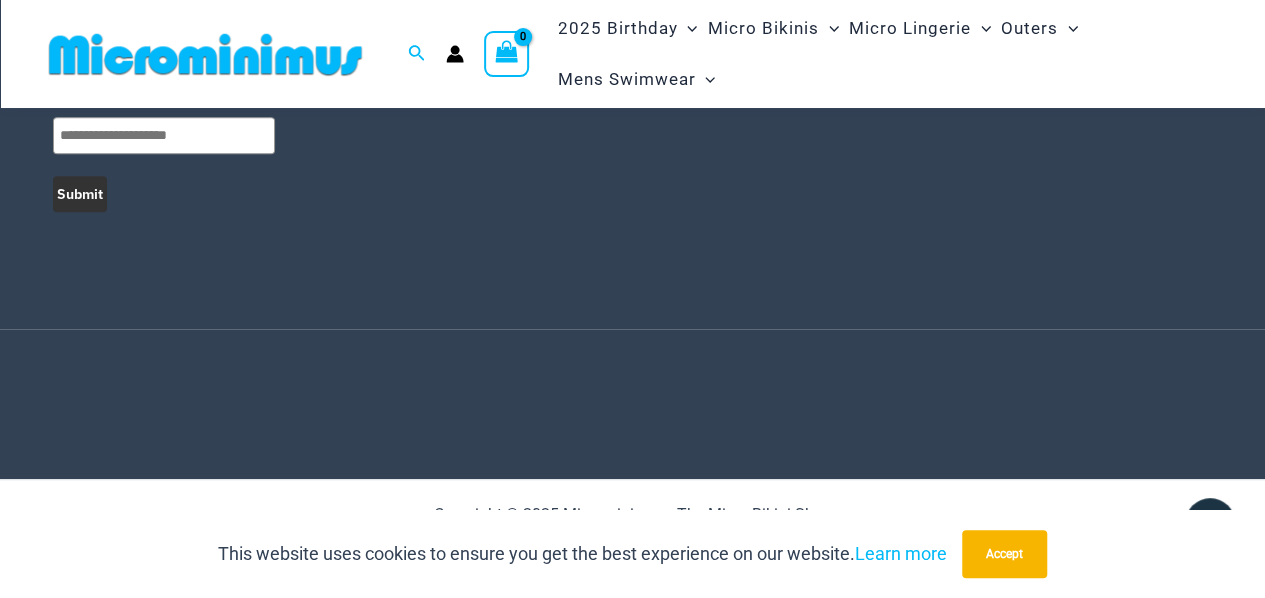 click 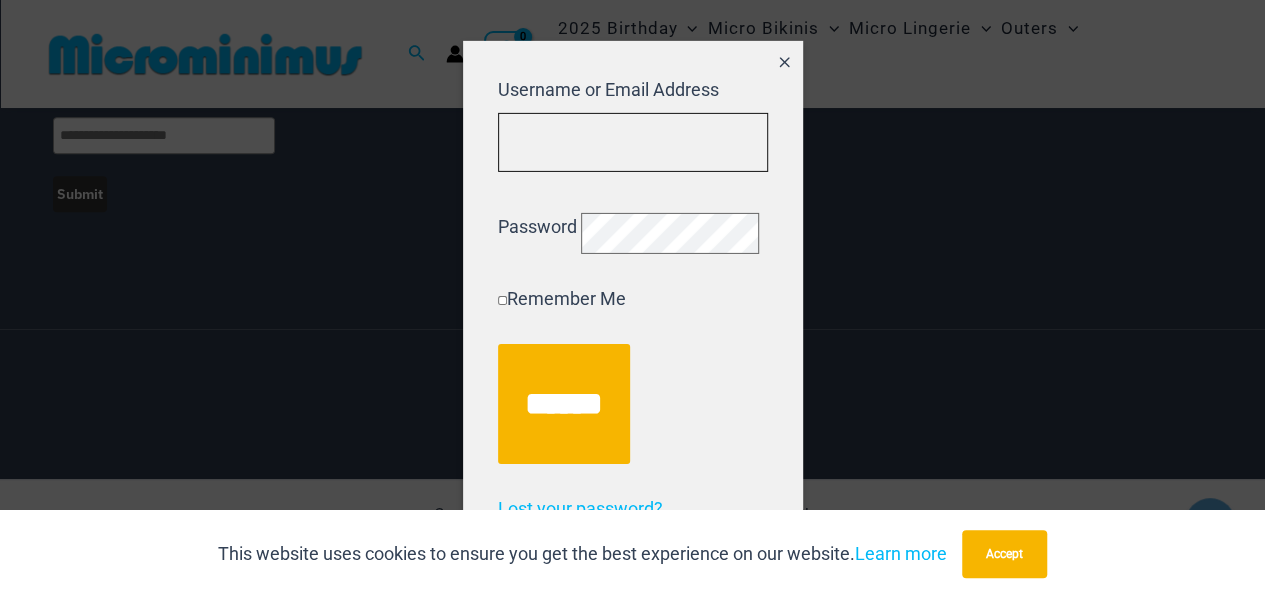 click on "Username or Email Address" at bounding box center (633, 142) 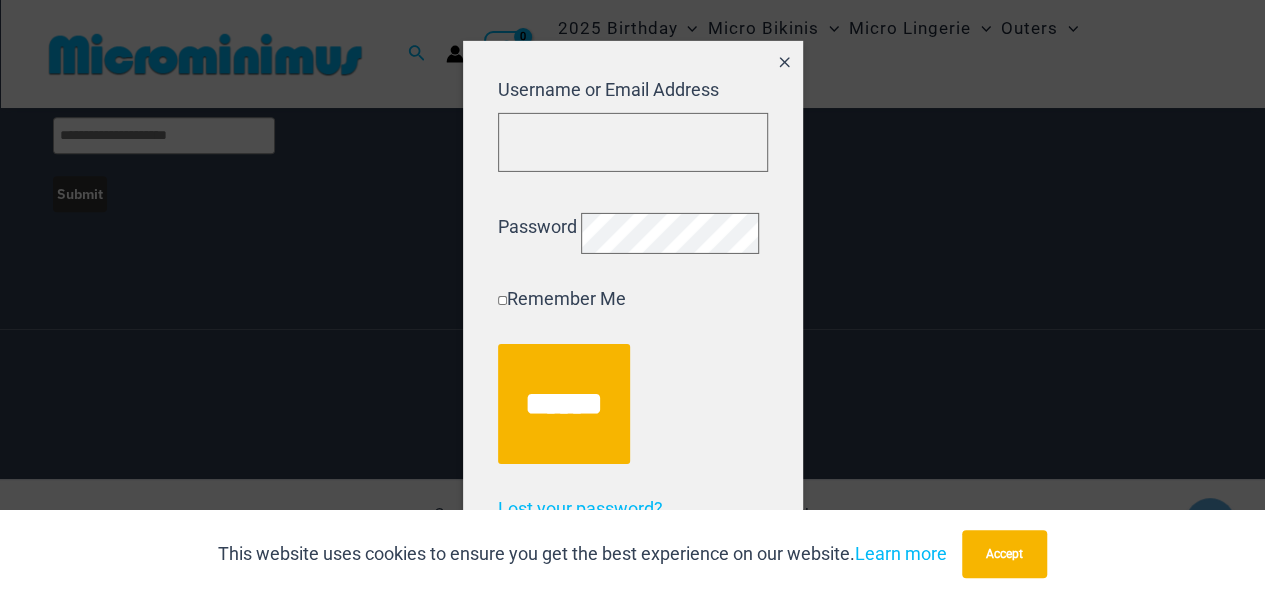 click 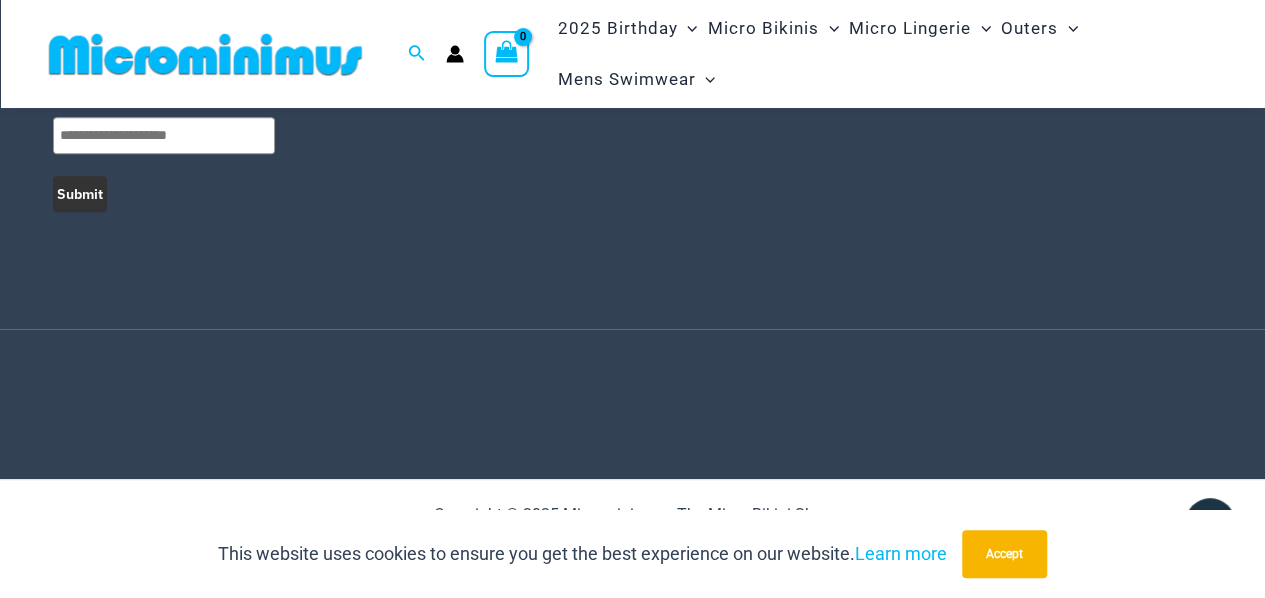 click at bounding box center (205, 54) 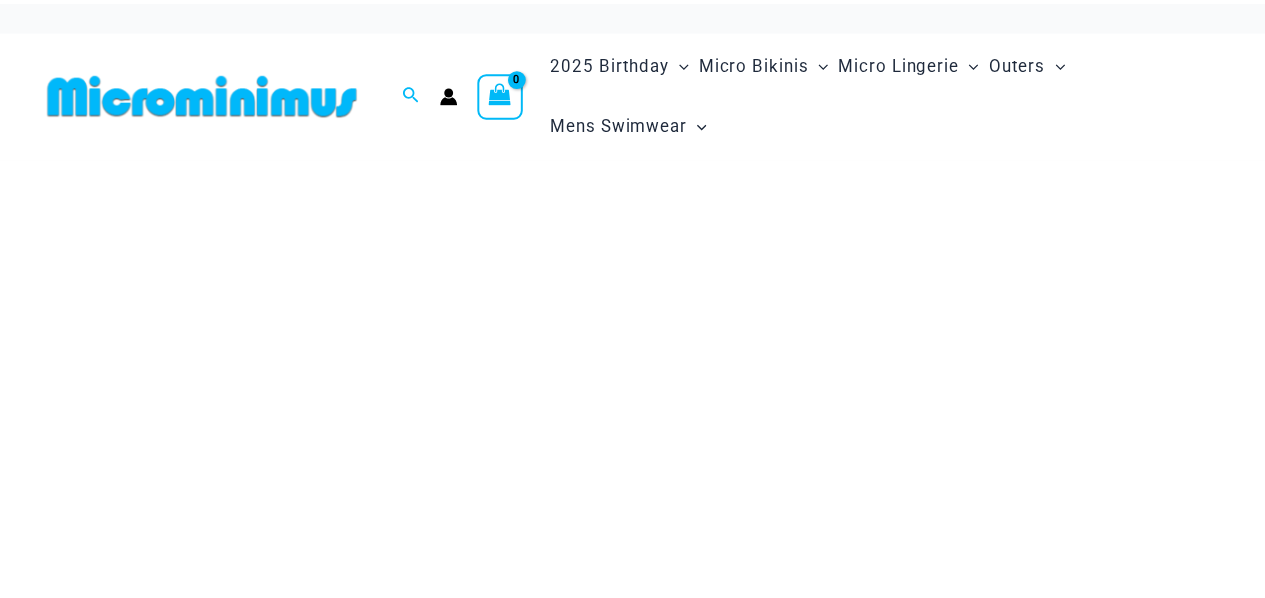scroll, scrollTop: 0, scrollLeft: 0, axis: both 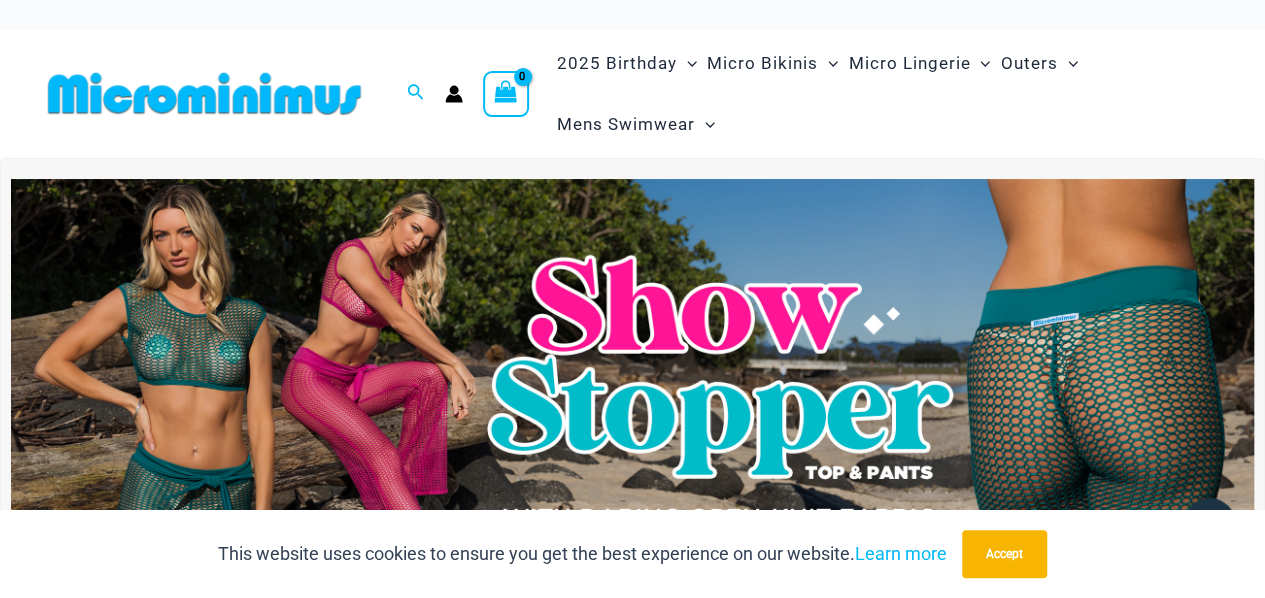 click at bounding box center (632, 390) 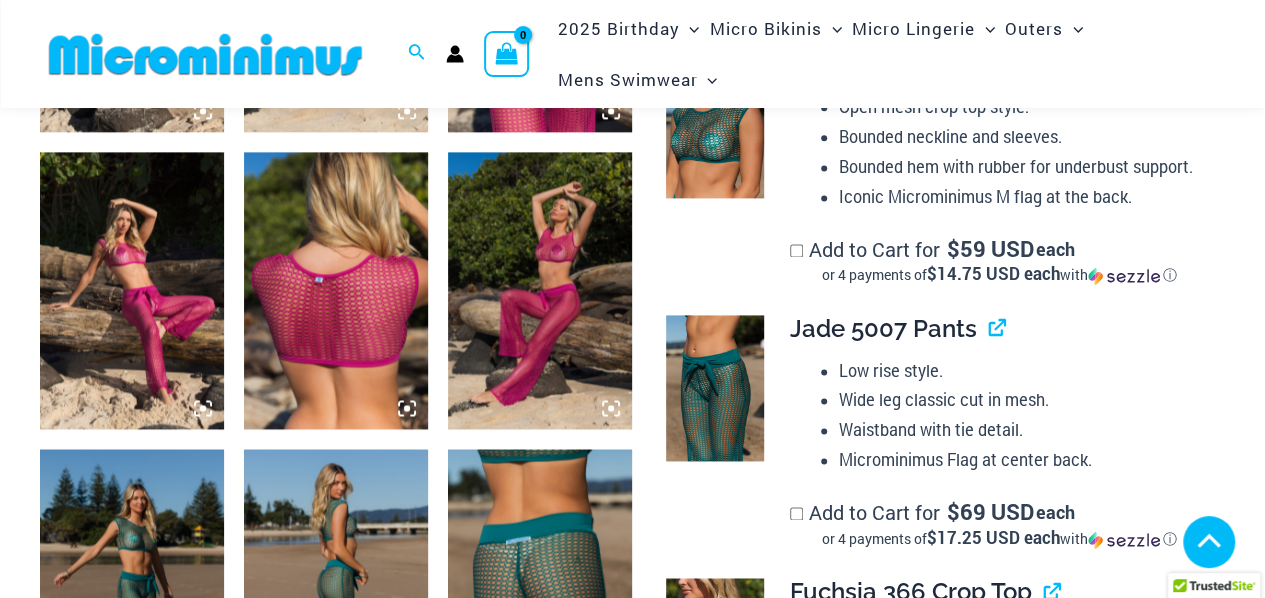 scroll, scrollTop: 1268, scrollLeft: 0, axis: vertical 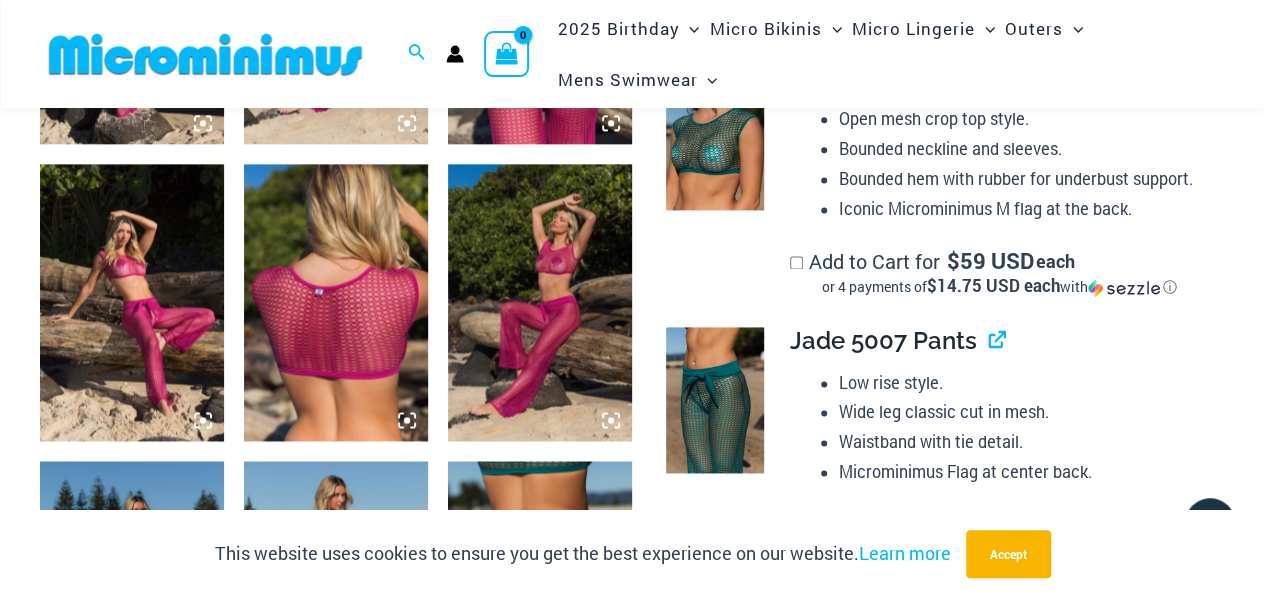 click at bounding box center (132, 302) 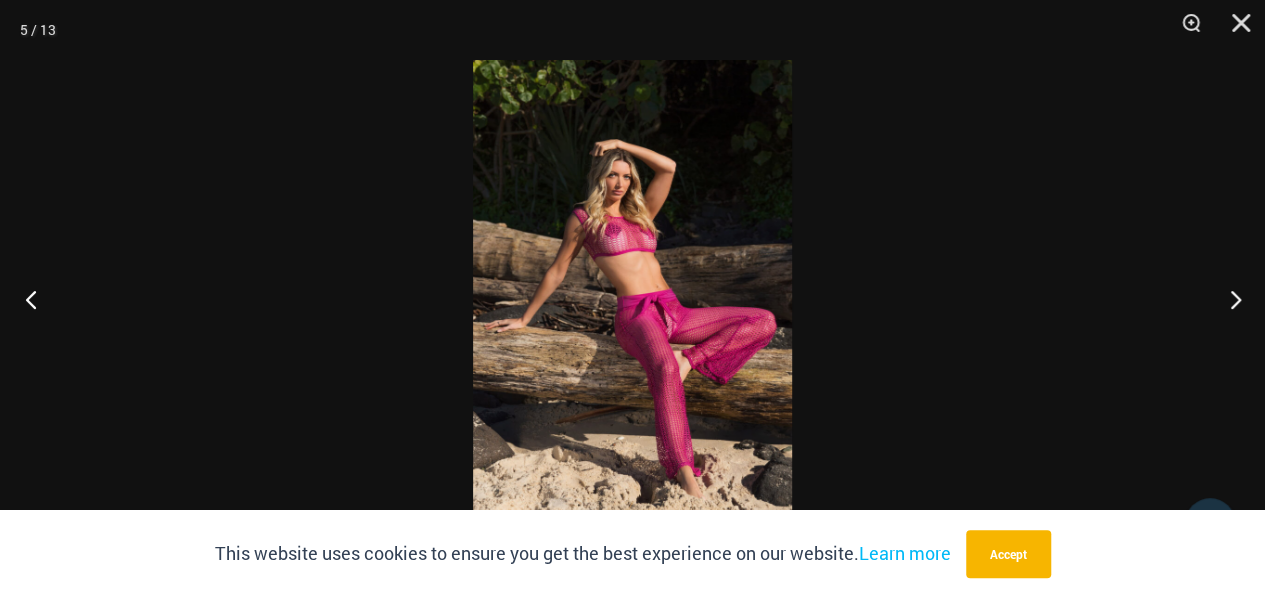 click at bounding box center [37, 299] 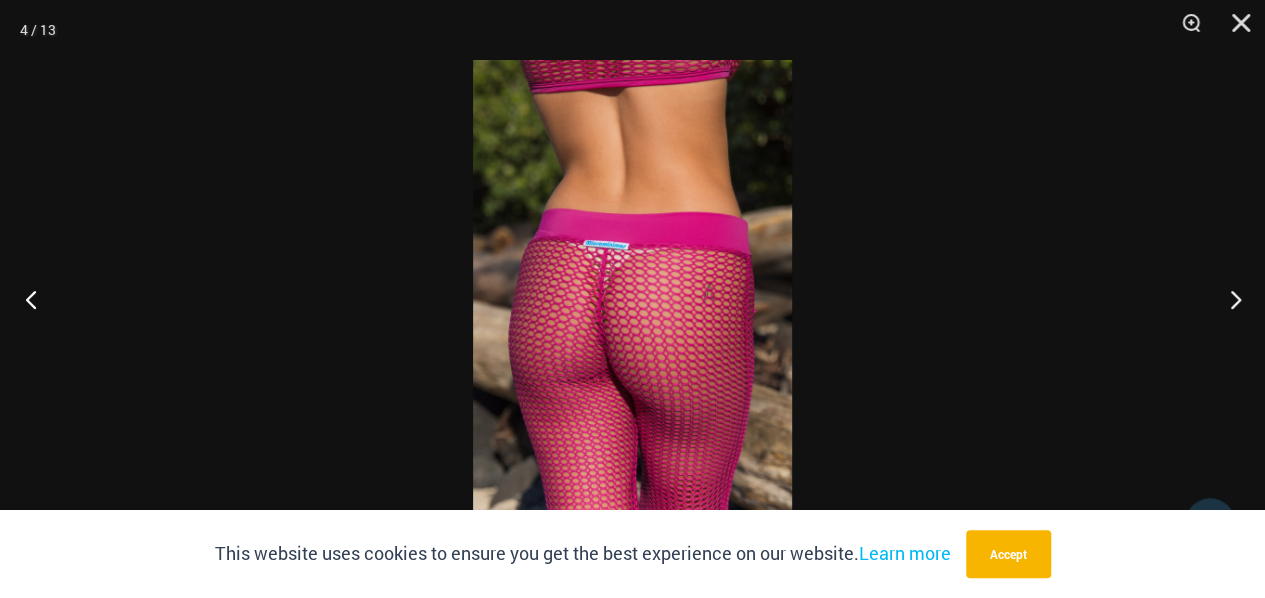 click at bounding box center [37, 299] 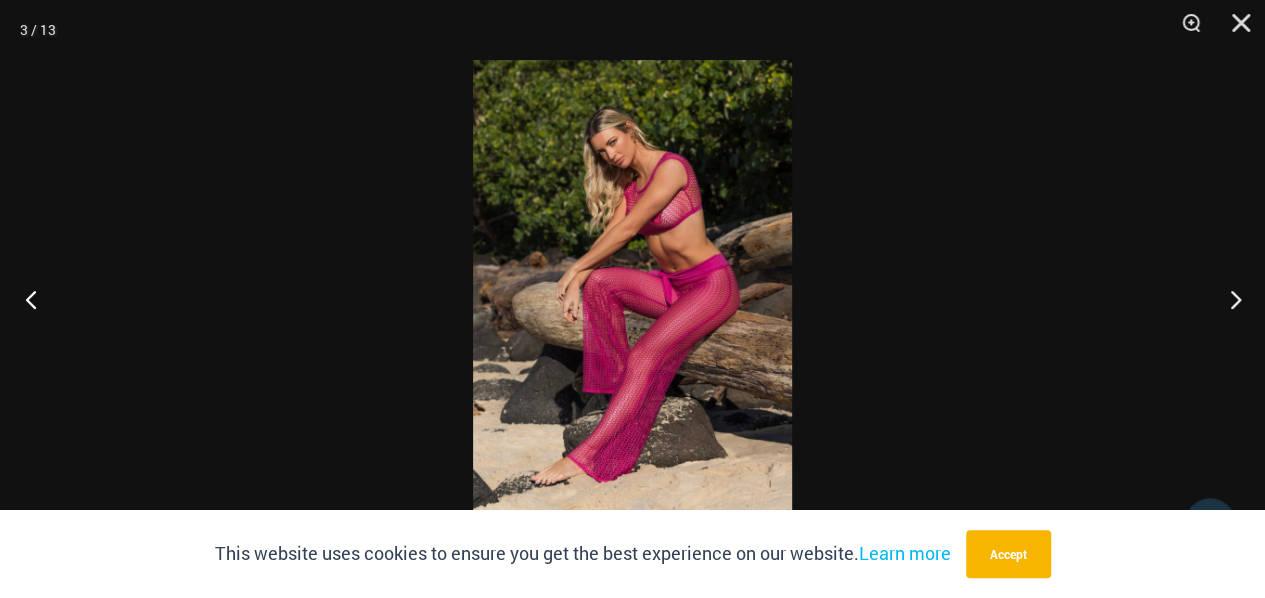 click at bounding box center [37, 299] 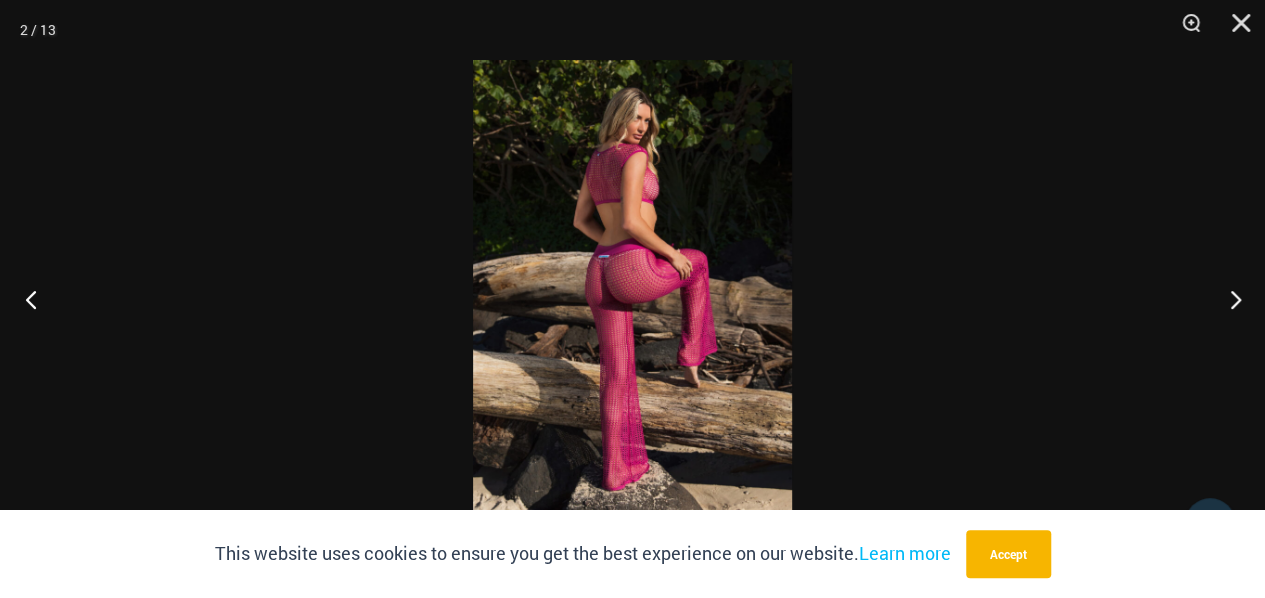 click at bounding box center [37, 299] 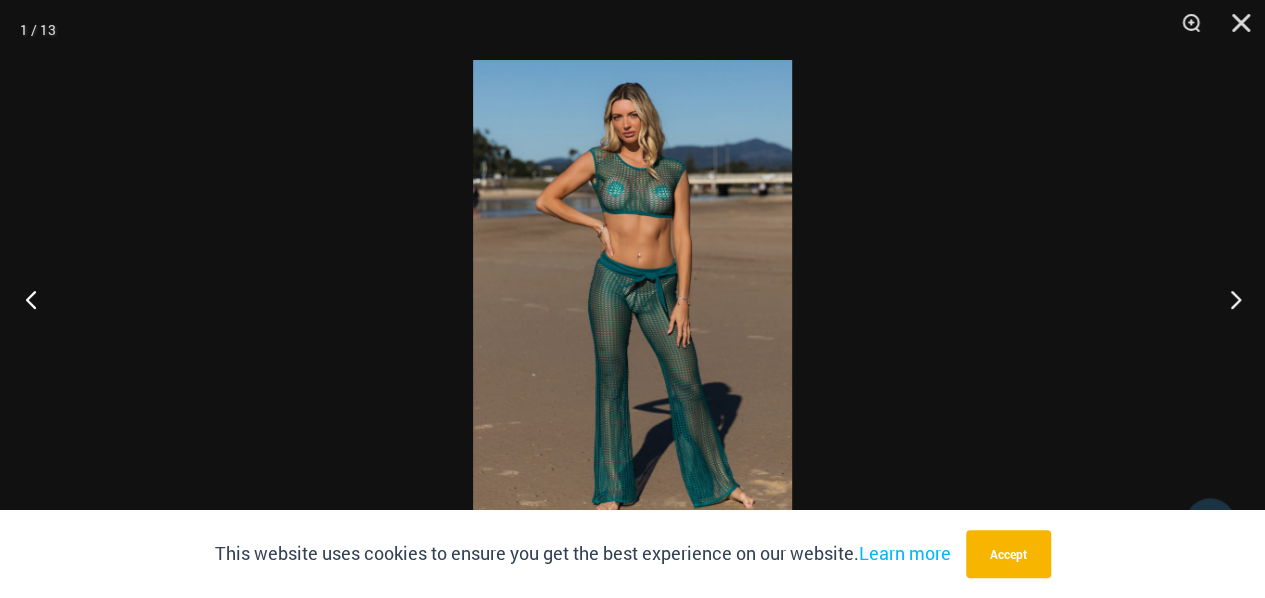 click at bounding box center [37, 299] 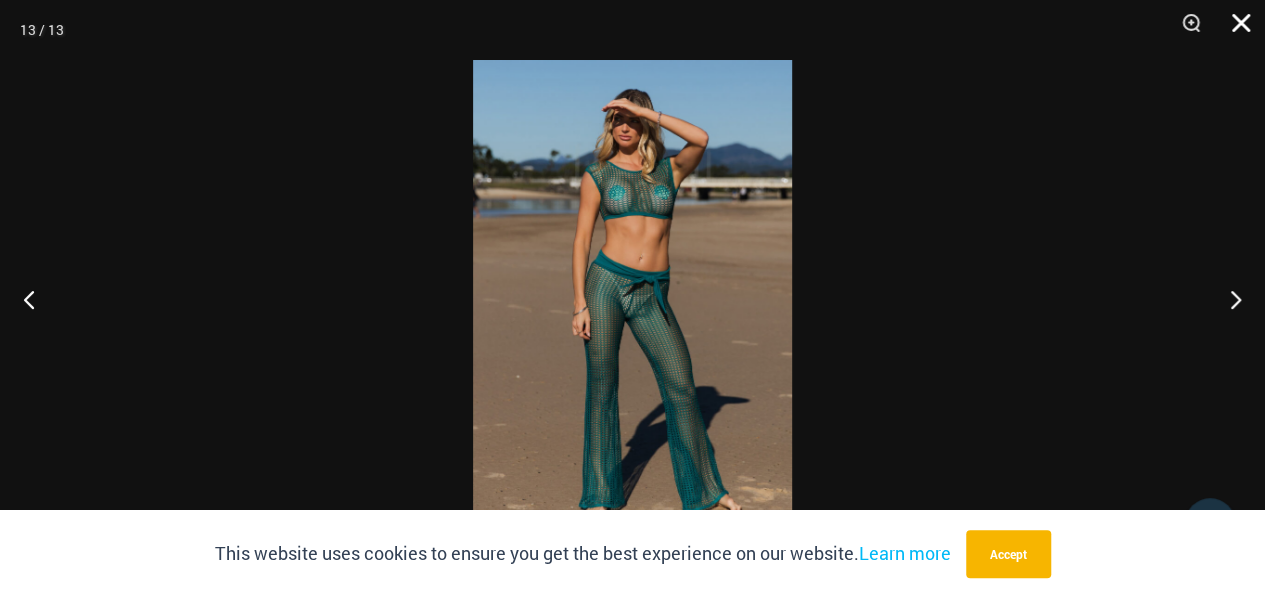 click at bounding box center (1234, 30) 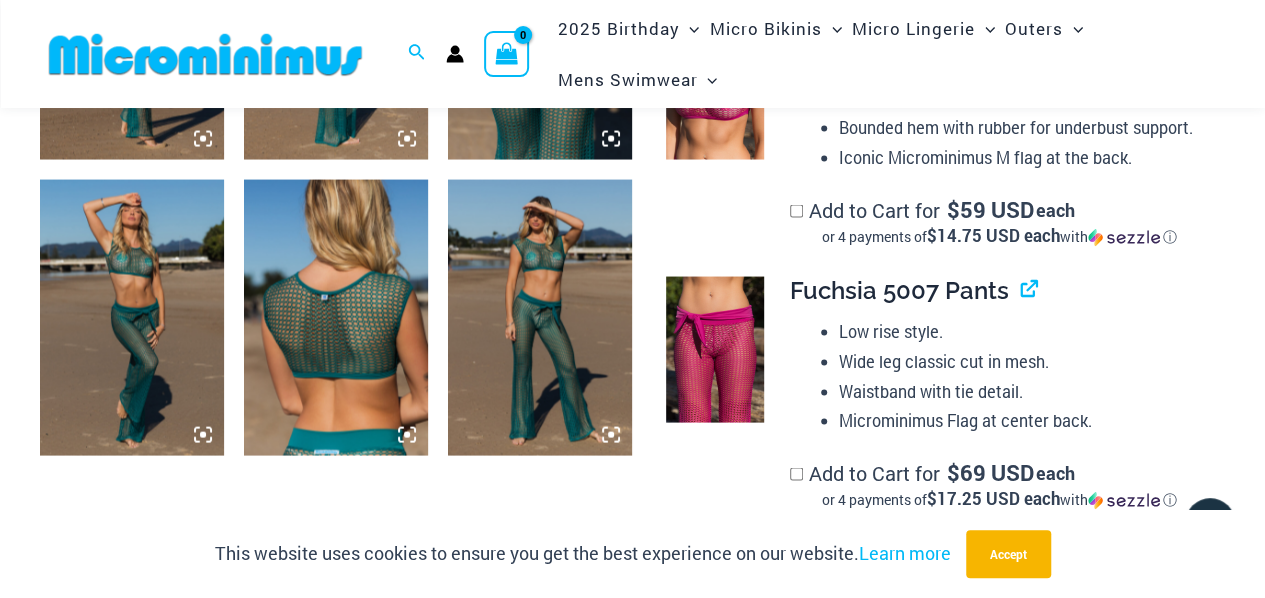 scroll, scrollTop: 1868, scrollLeft: 0, axis: vertical 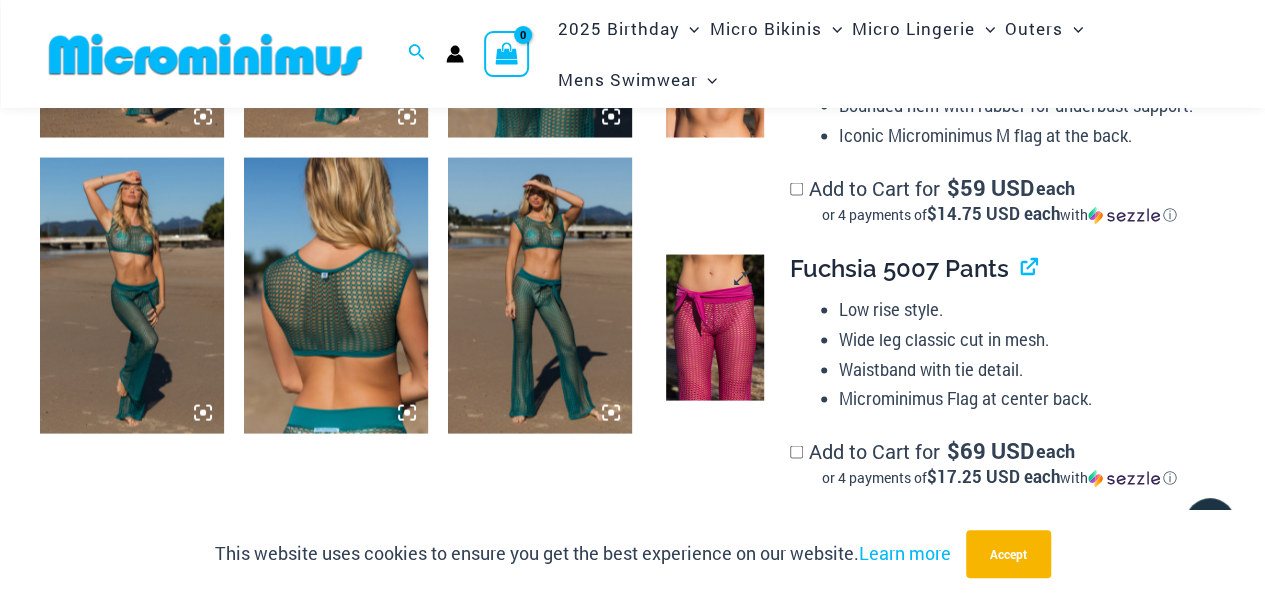 click at bounding box center [715, 327] 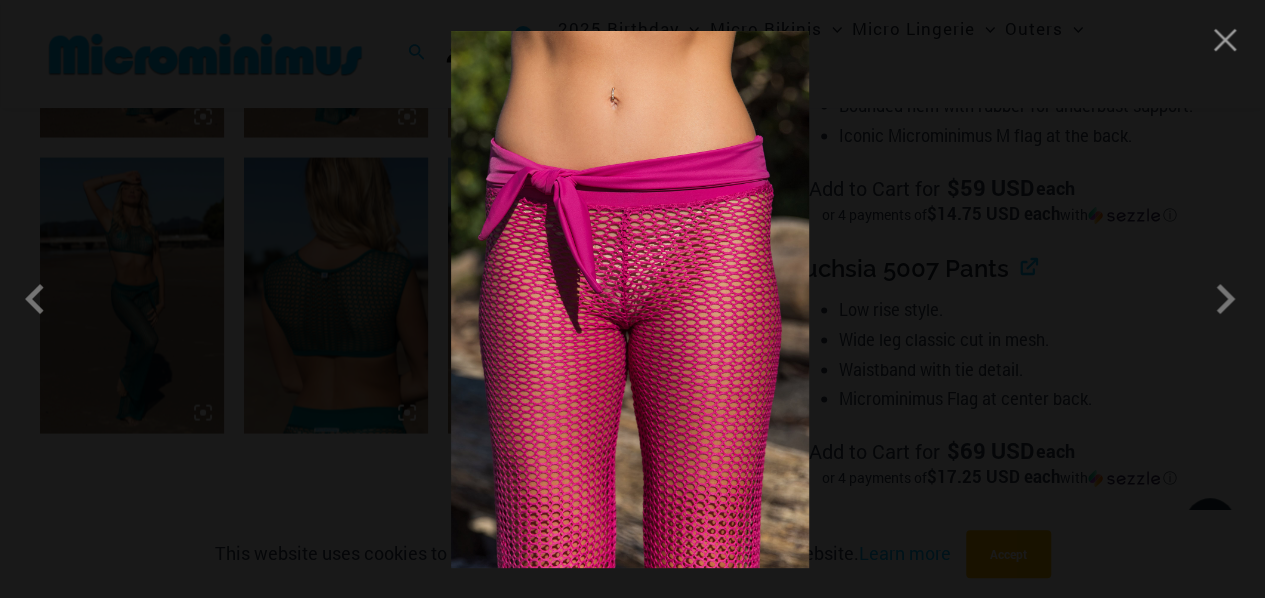 click at bounding box center [632, 299] 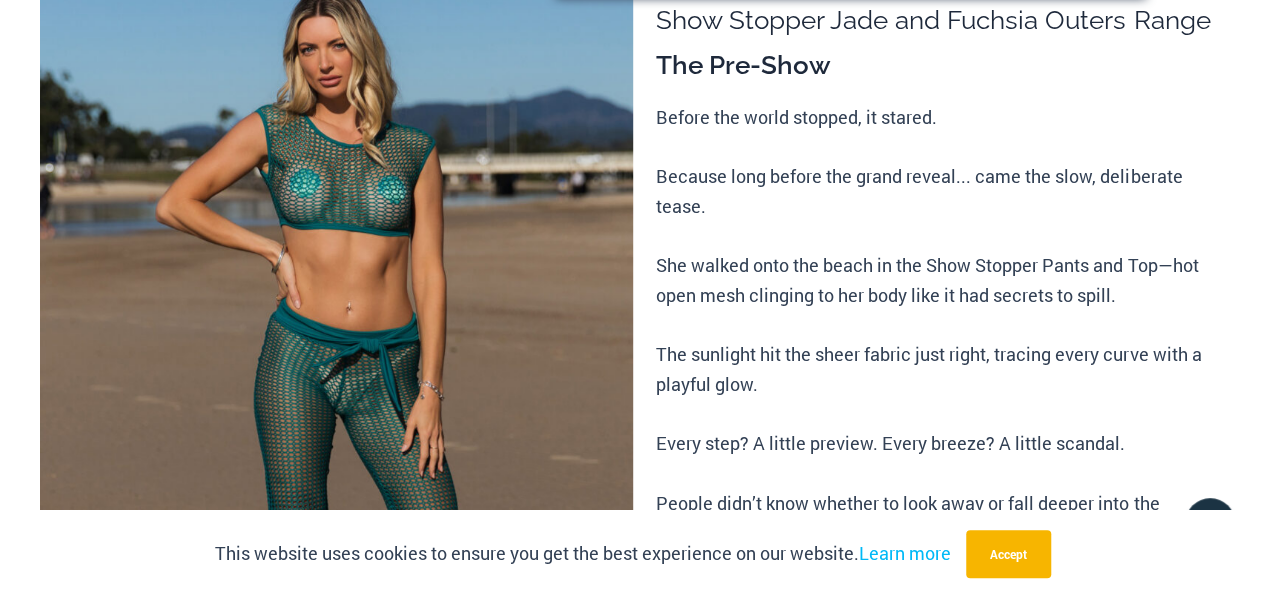 scroll, scrollTop: 0, scrollLeft: 0, axis: both 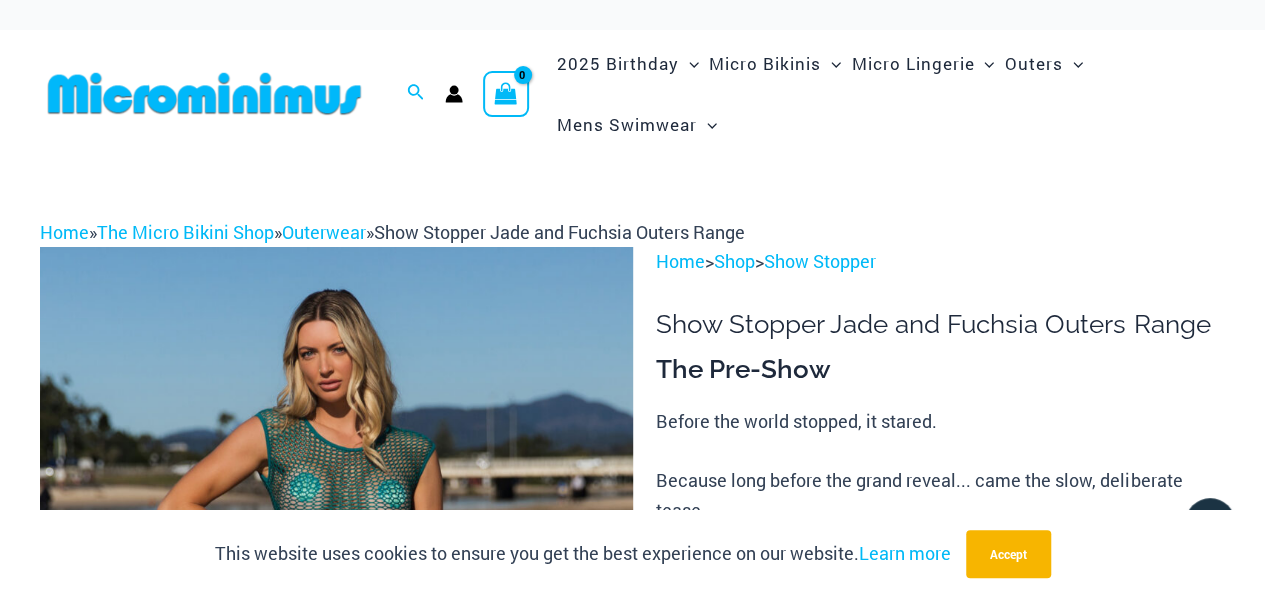 click 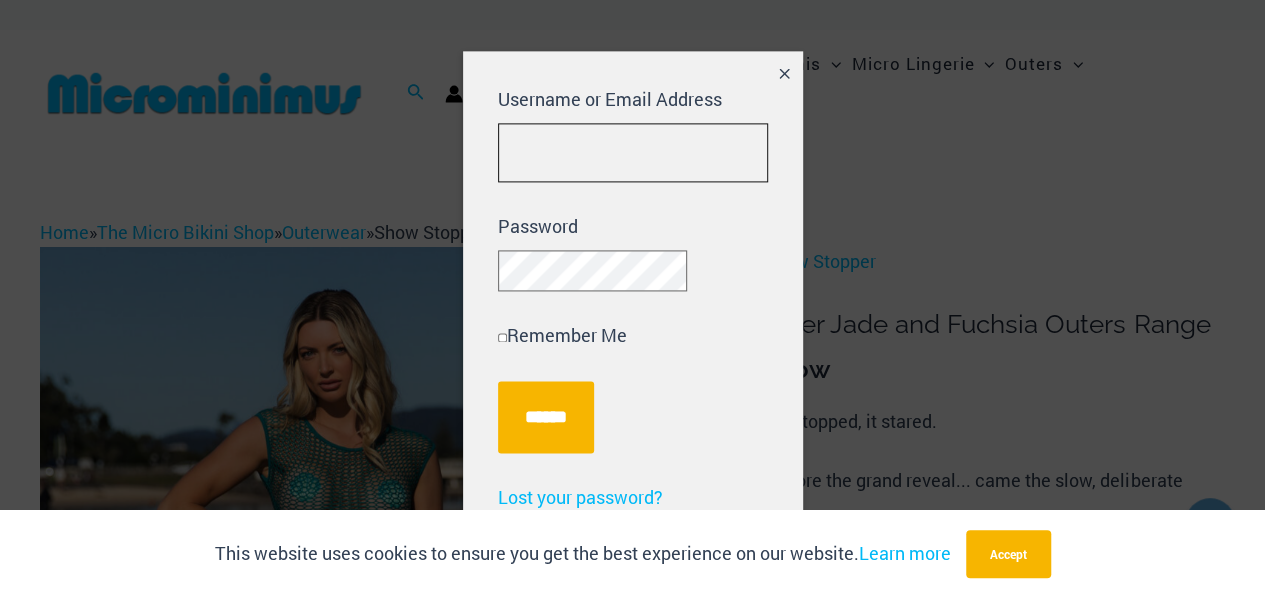 click on "Username or Email Address" at bounding box center [633, 152] 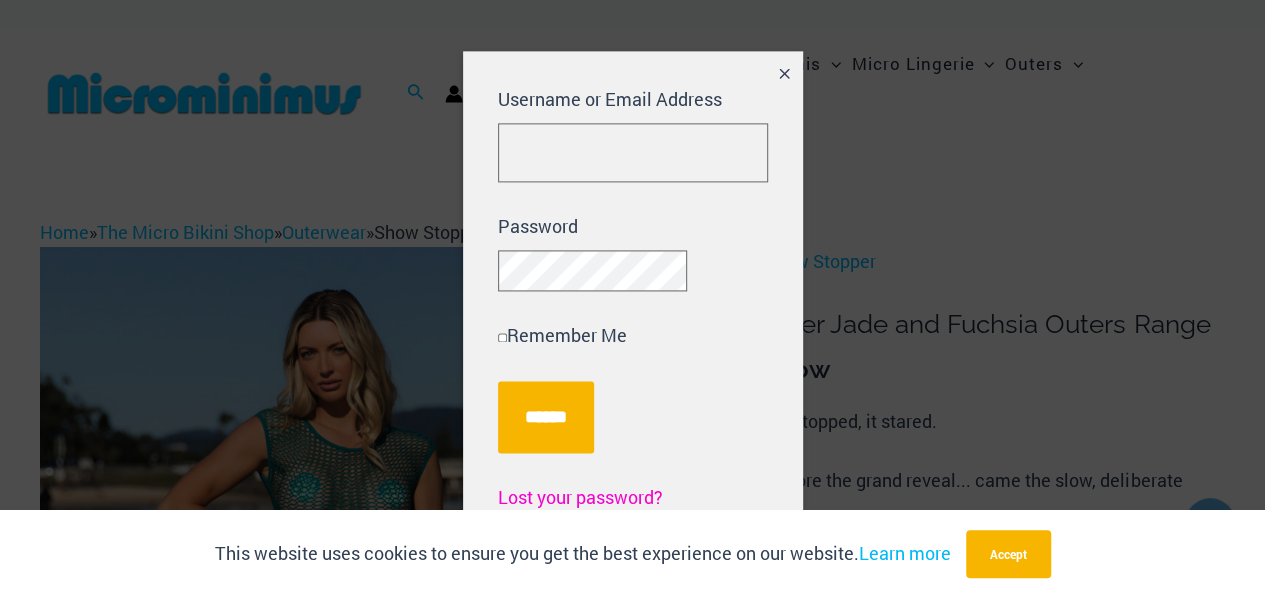 click on "Lost your password?" at bounding box center [580, 498] 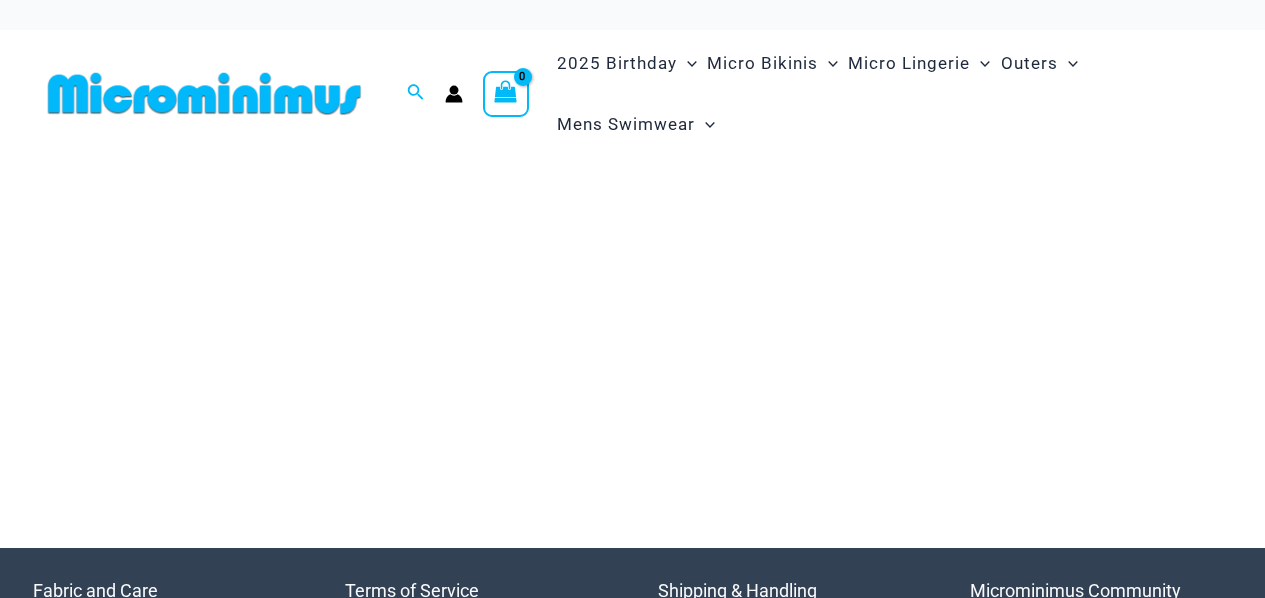 scroll, scrollTop: 0, scrollLeft: 0, axis: both 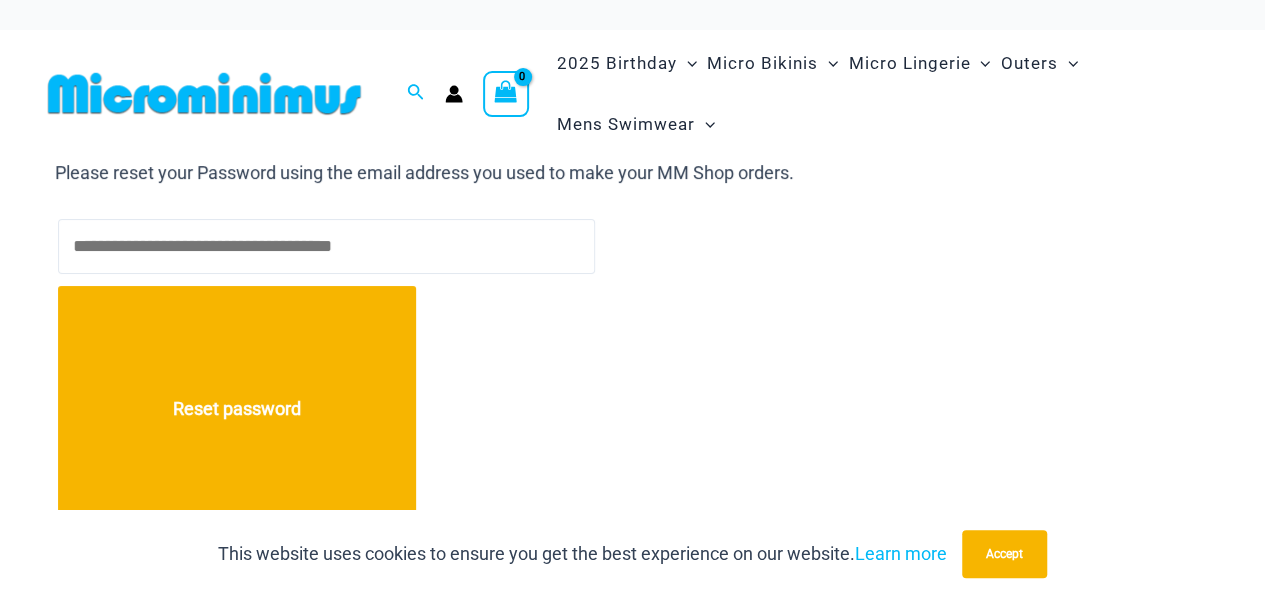 click on "Username or Email Address" at bounding box center (326, 246) 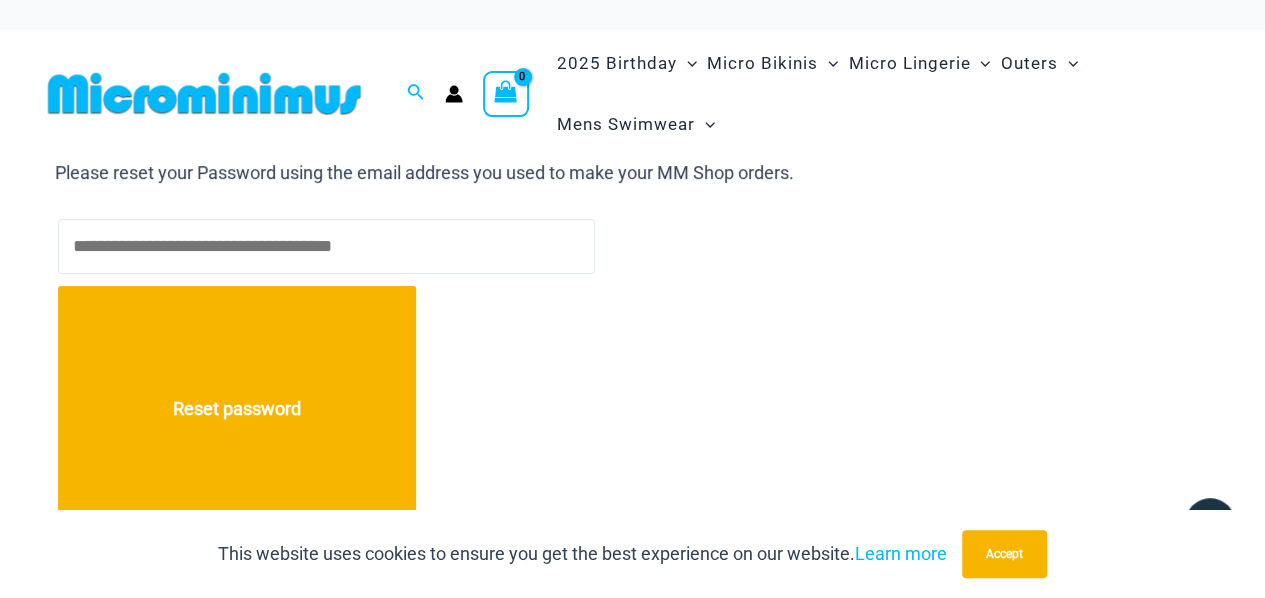 type on "**********" 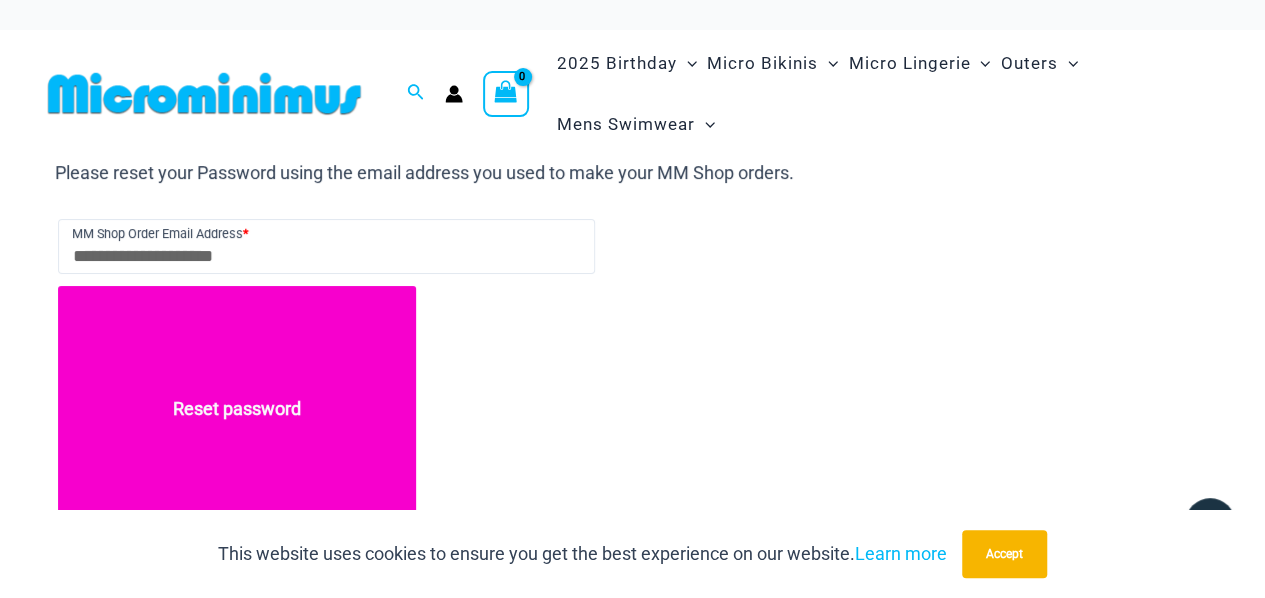 click on "Reset password" at bounding box center [237, 410] 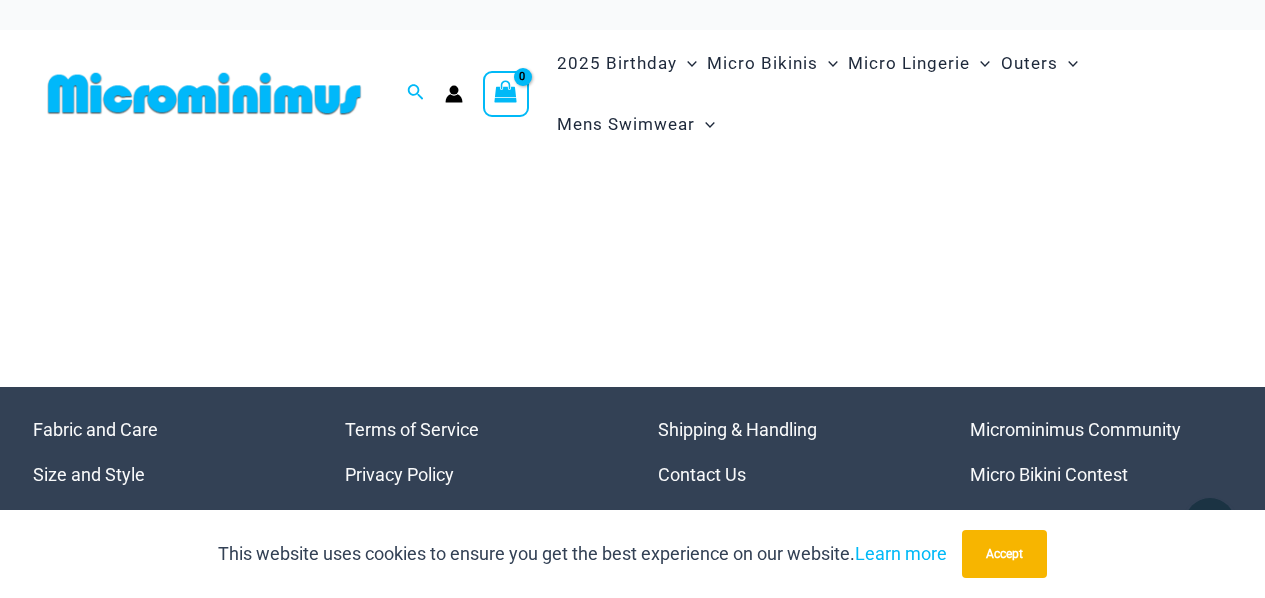 scroll, scrollTop: 0, scrollLeft: 0, axis: both 